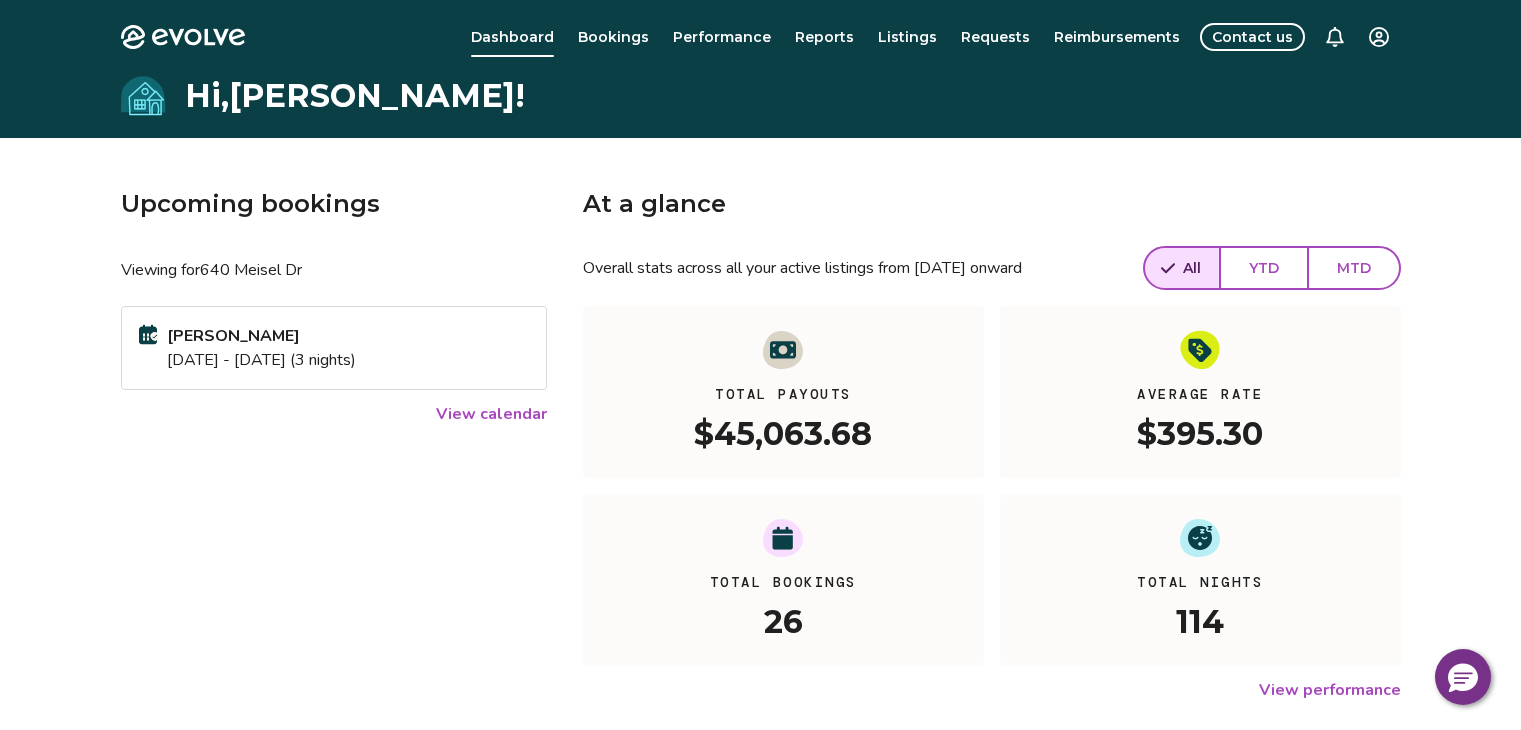 scroll, scrollTop: 0, scrollLeft: 0, axis: both 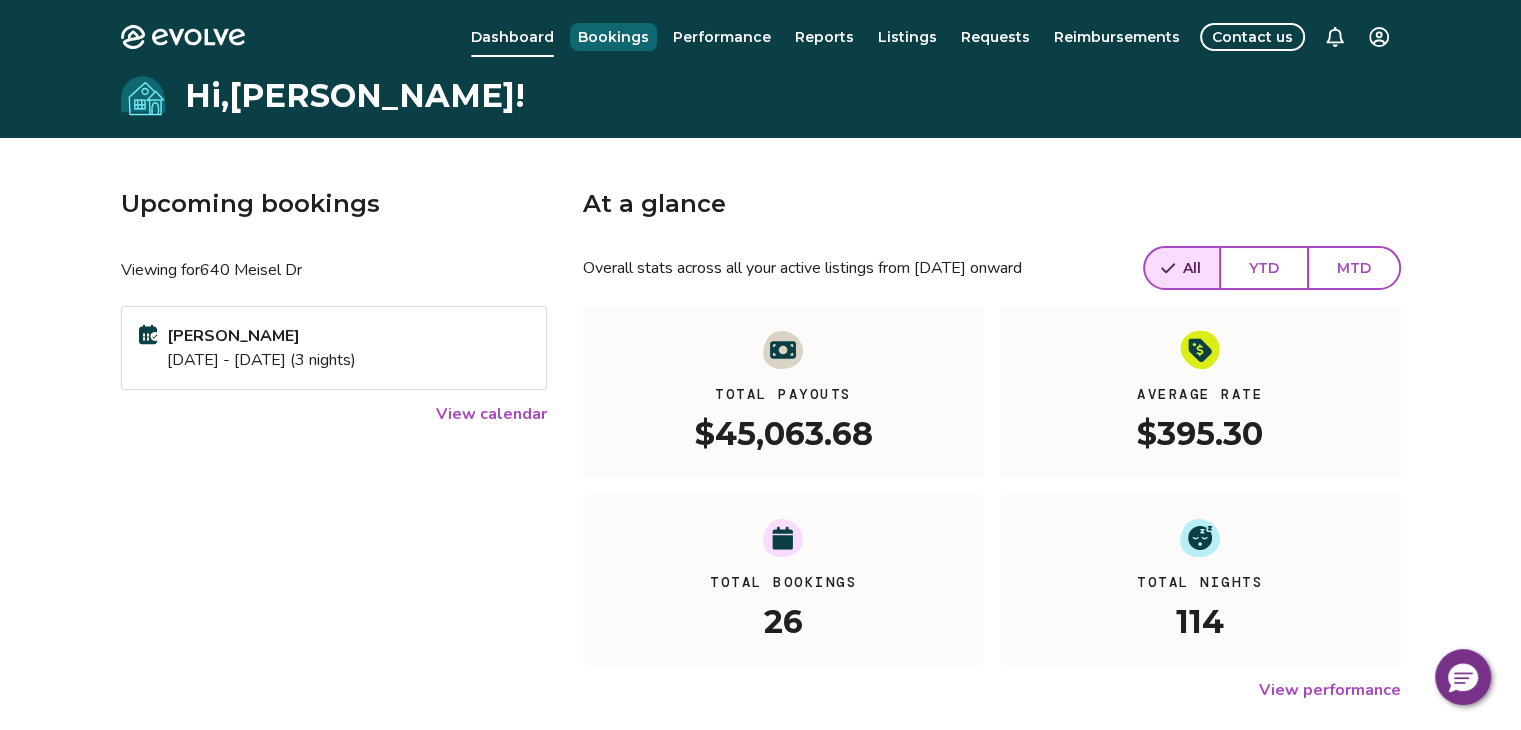 click on "Bookings" at bounding box center [613, 37] 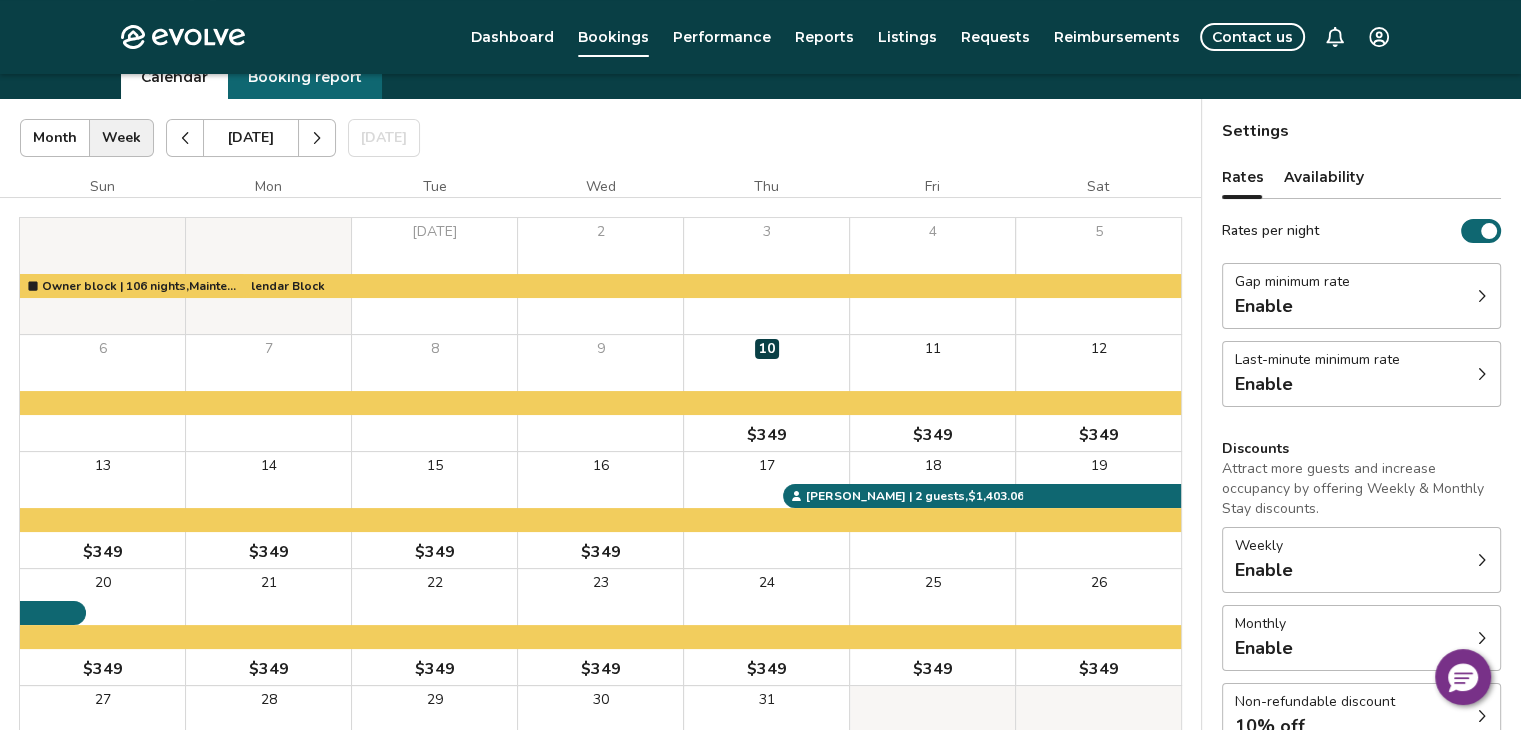 scroll, scrollTop: 129, scrollLeft: 0, axis: vertical 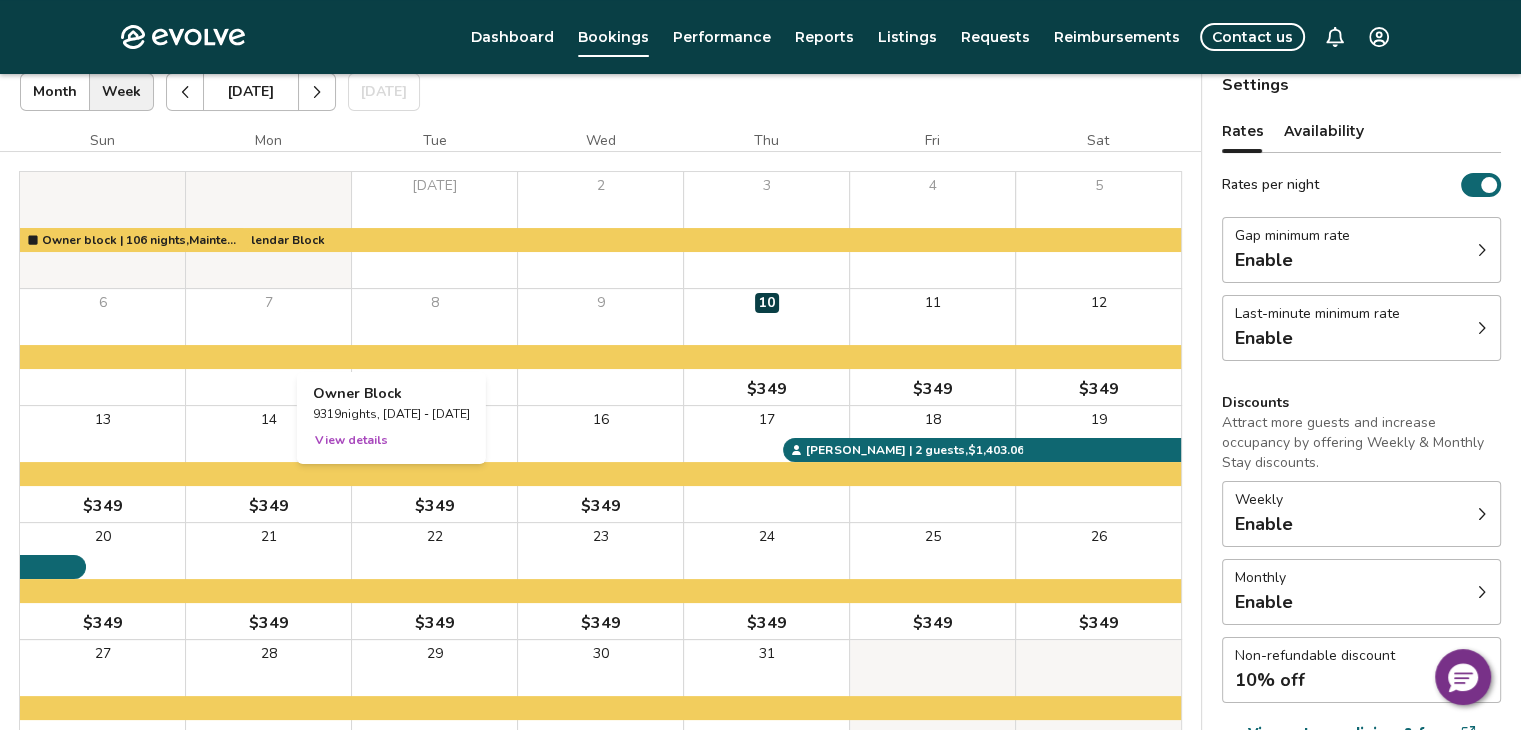 click on "View details" at bounding box center (351, 440) 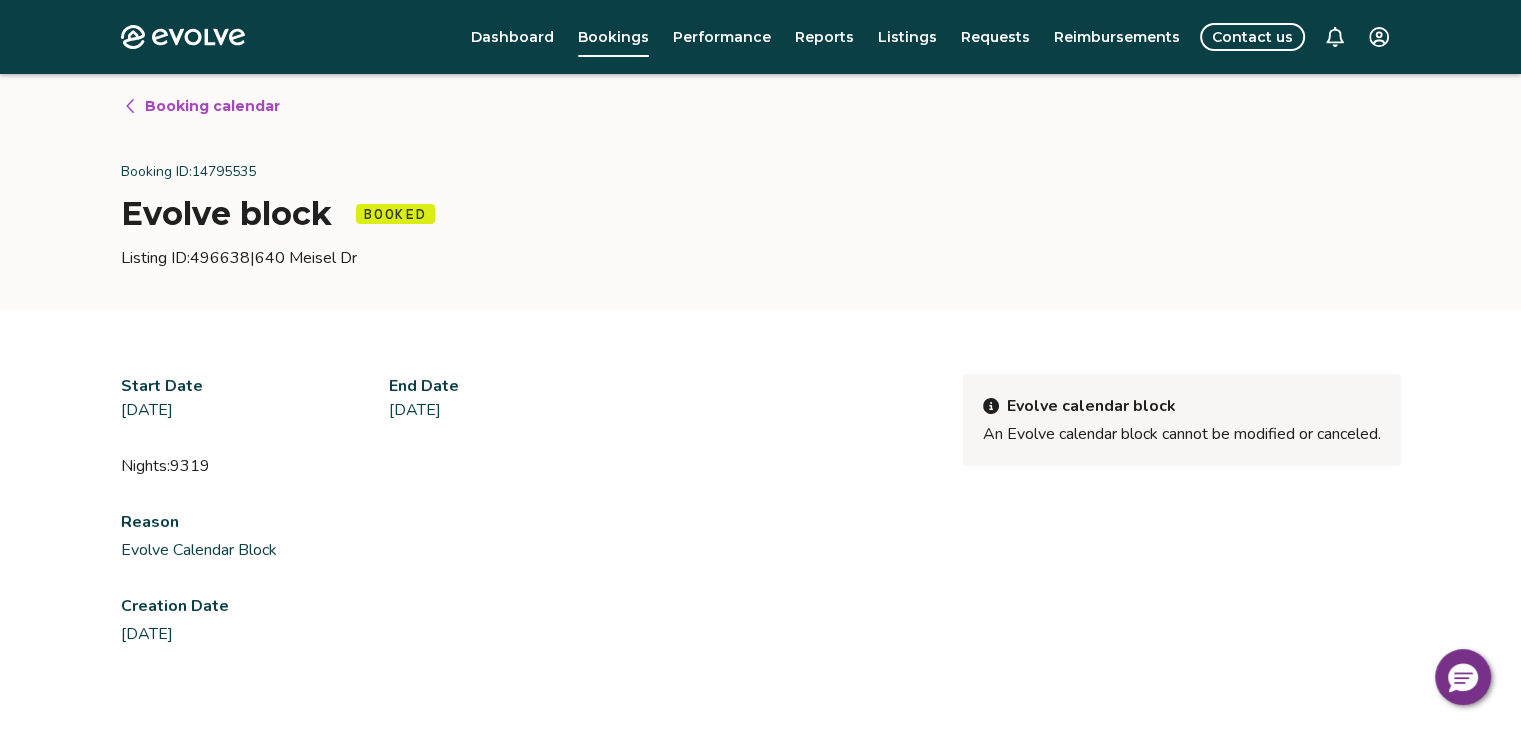 scroll, scrollTop: 0, scrollLeft: 0, axis: both 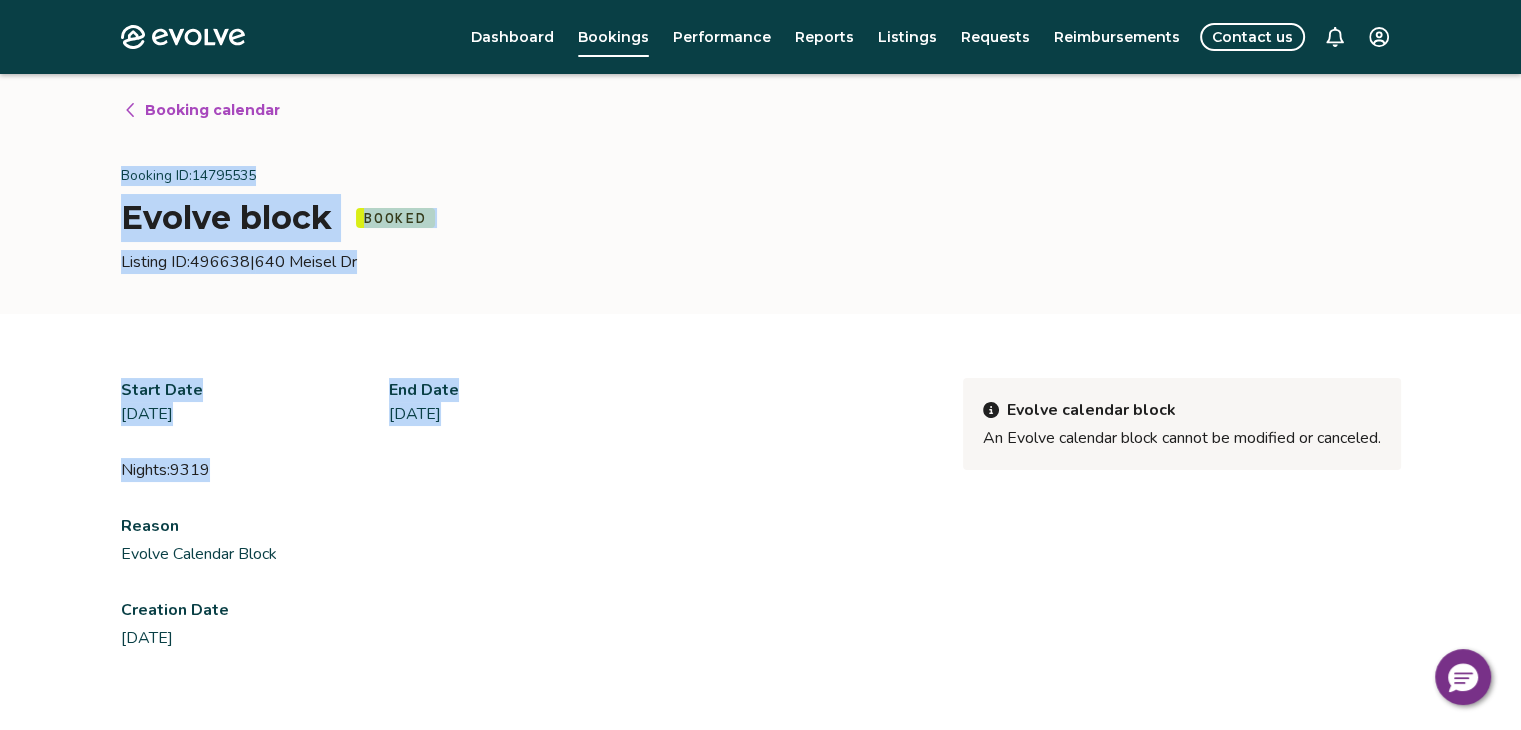 drag, startPoint x: 80, startPoint y: 147, endPoint x: 967, endPoint y: 417, distance: 927.18335 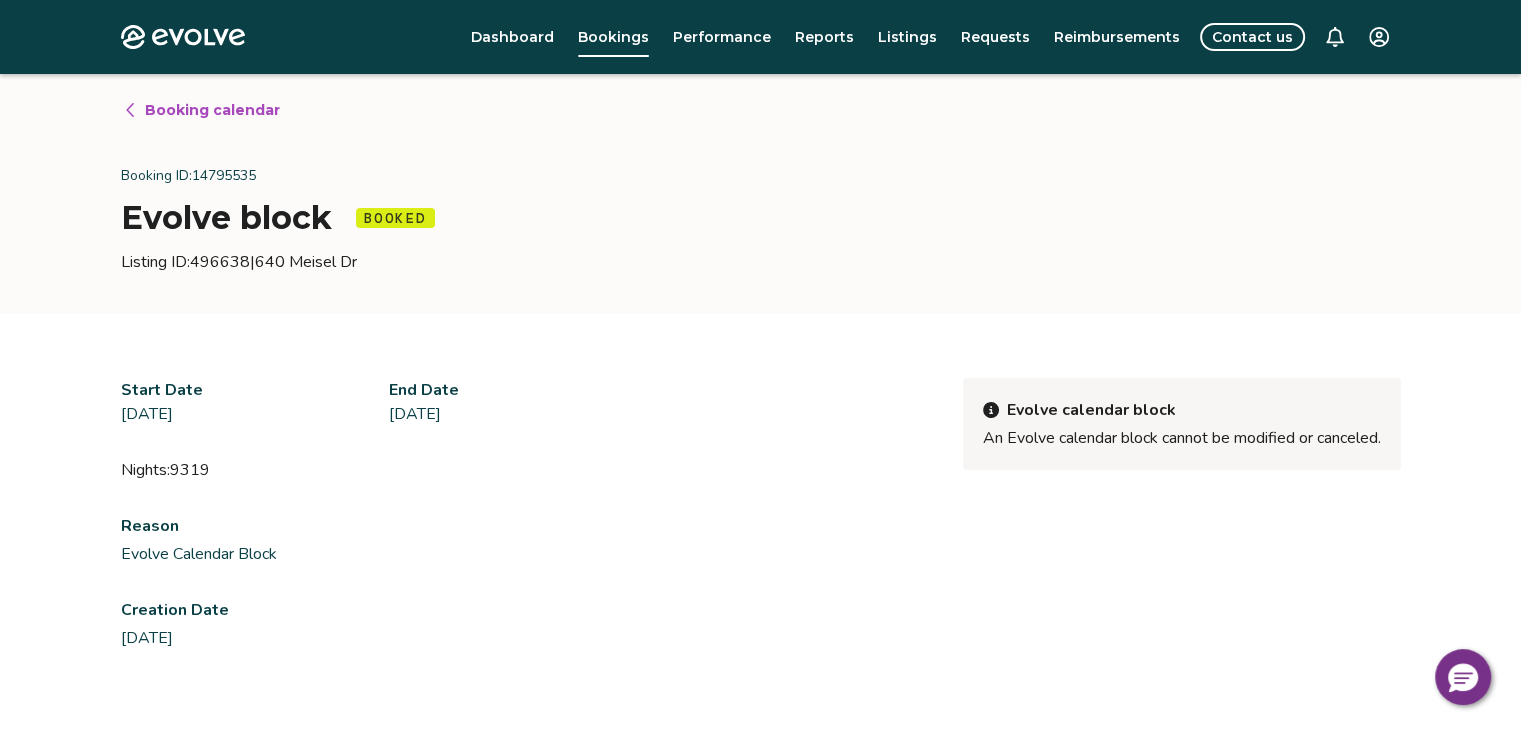 click on "Evolve calendar block An Evolve calendar block cannot be modified or canceled. Start Date Thu, Jun 26, 2025 End Date Sat, Dec 31, 2050 Nights:  9319  Evolve calendar block An Evolve calendar block cannot be modified or canceled. Reason Evolve Calendar Block Creation Date Jun 26, 2025" at bounding box center [761, 698] 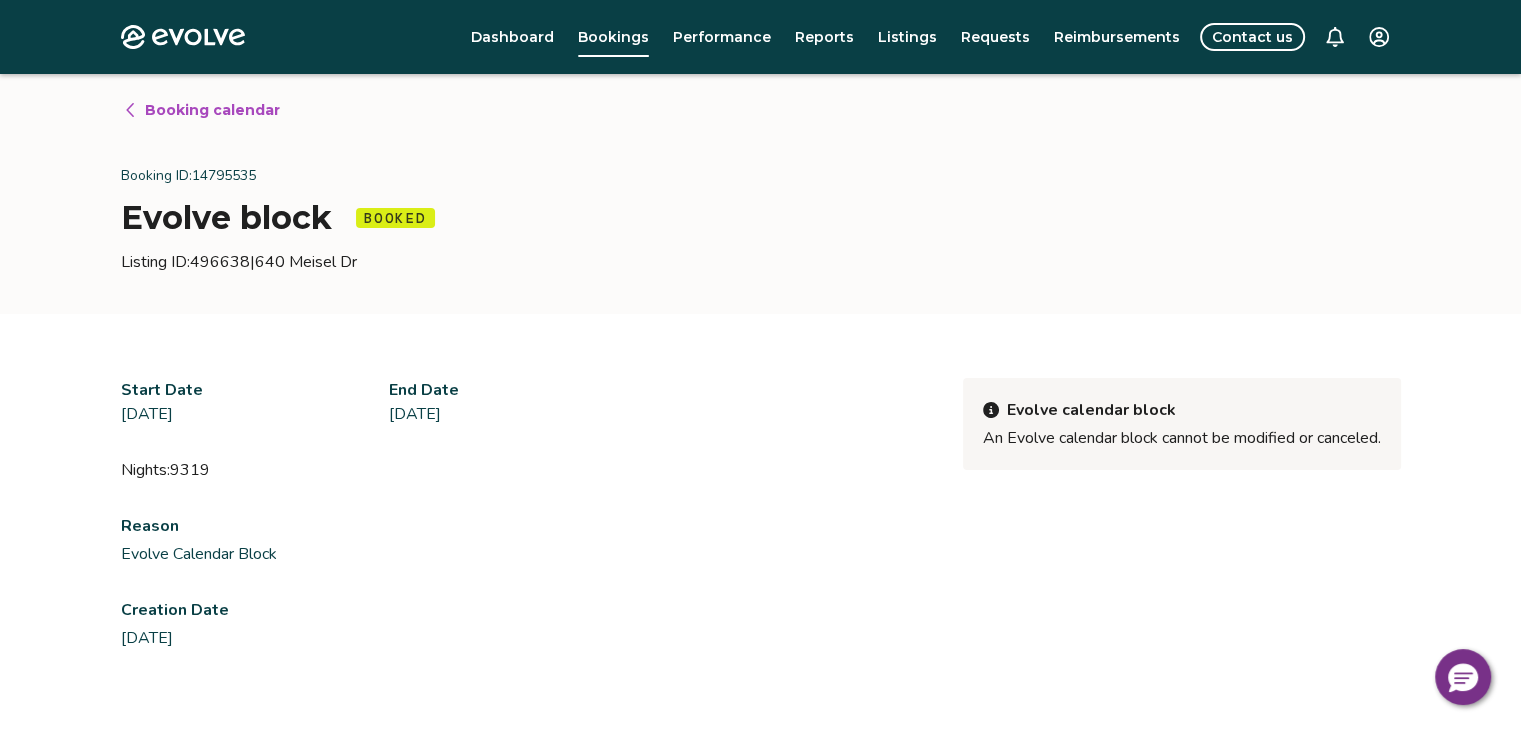click on "Evolve Dashboard Bookings Performance Reports Listings Requests Reimbursements Contact us Booking calendar Booking ID:  14795535 Evolve block Booked Listing ID:  496638  |  640 Meisel Dr  Evolve calendar block An Evolve calendar block cannot be modified or canceled. Start Date Thu, Jun 26, 2025 End Date Sat, Dec 31, 2050 Nights:  9319  Evolve calendar block An Evolve calendar block cannot be modified or canceled. Reason Evolve Calendar Block Creation Date Jun 26, 2025 © 2013-Present Evolve Vacation Rental Network Privacy Policy | Terms of Service" at bounding box center [760, 549] 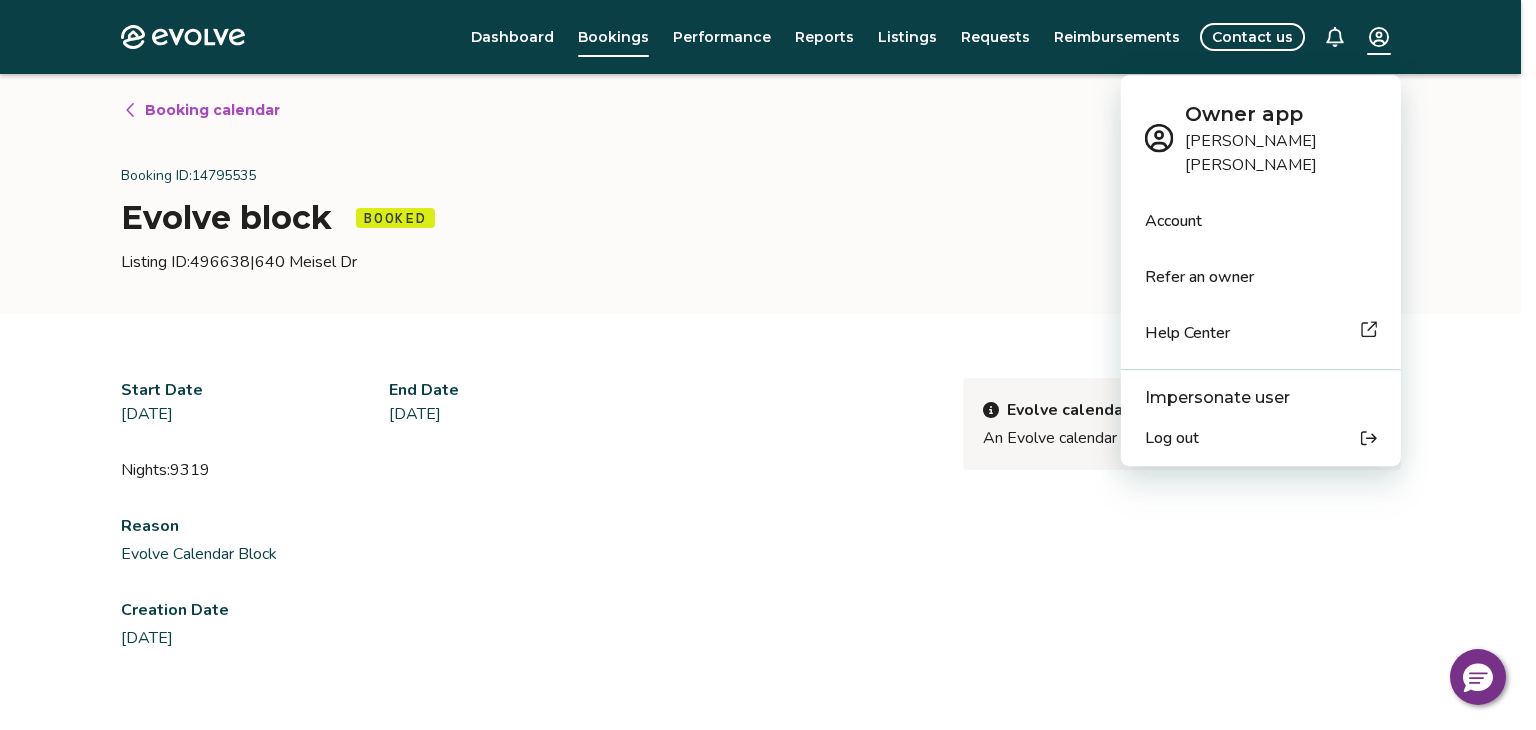 click on "Log out" at bounding box center (1261, 438) 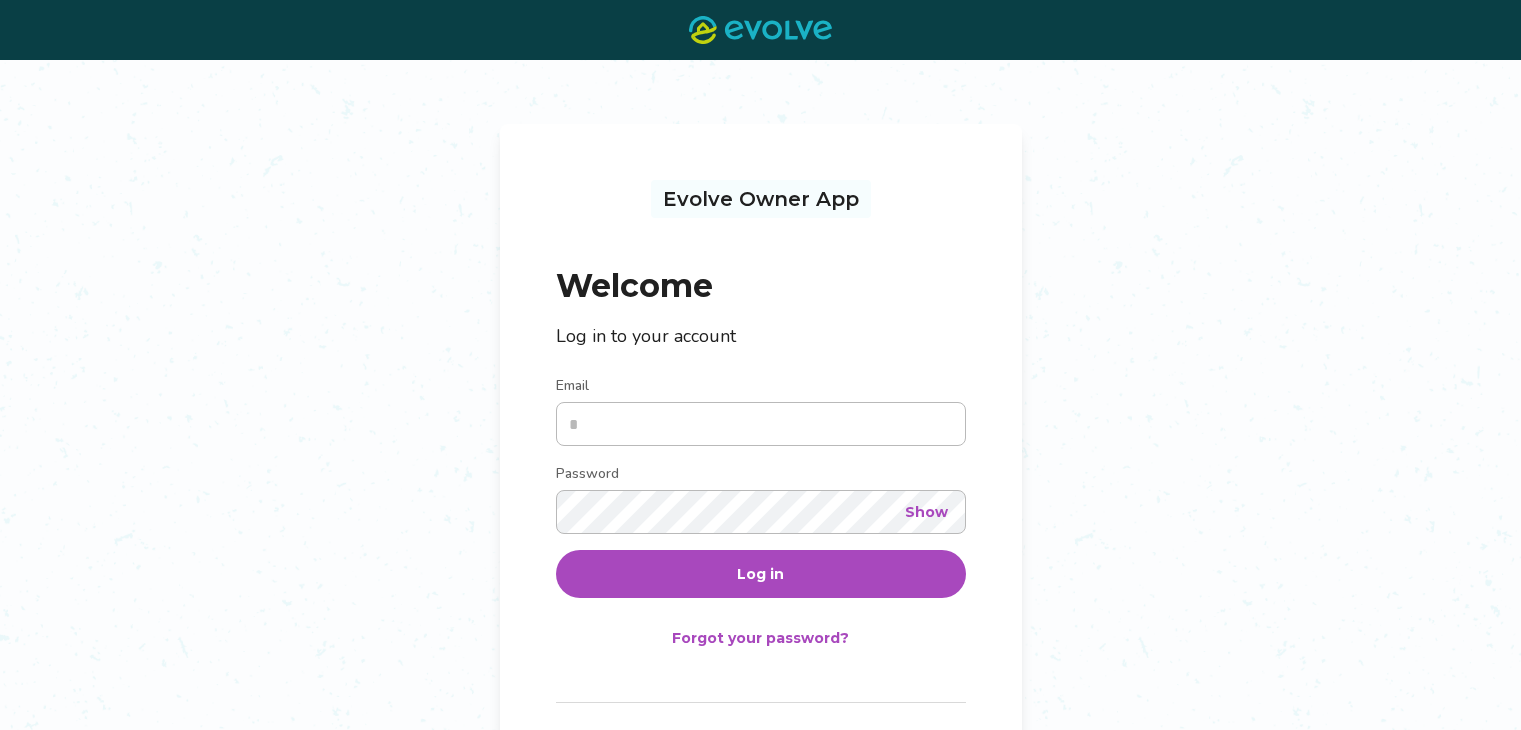 scroll, scrollTop: 0, scrollLeft: 0, axis: both 